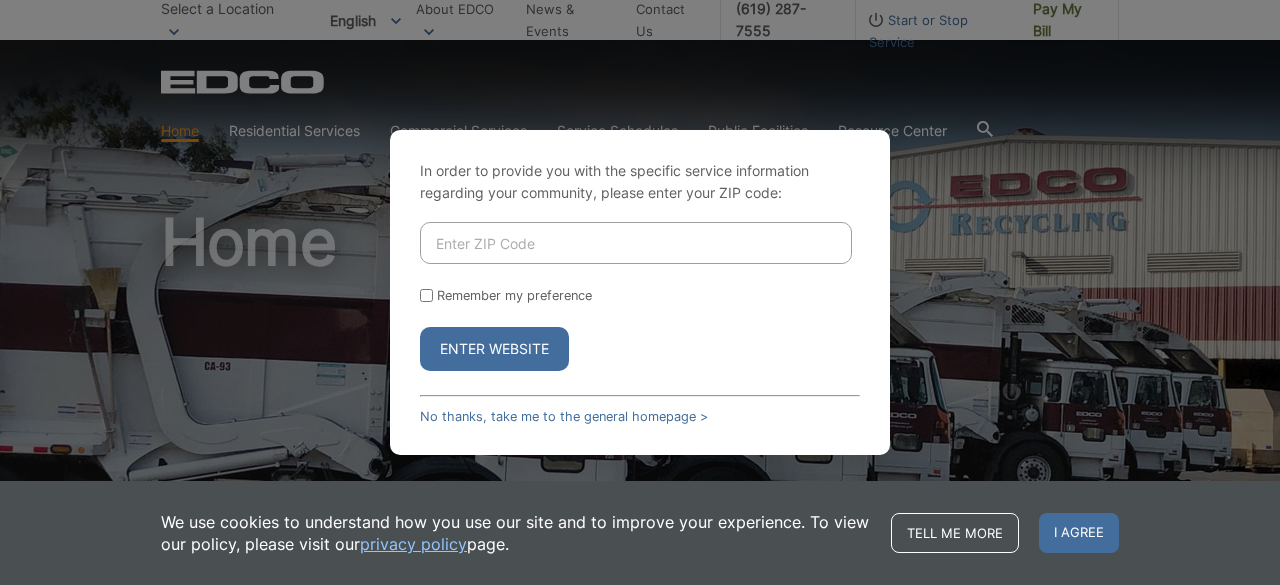 scroll, scrollTop: 0, scrollLeft: 0, axis: both 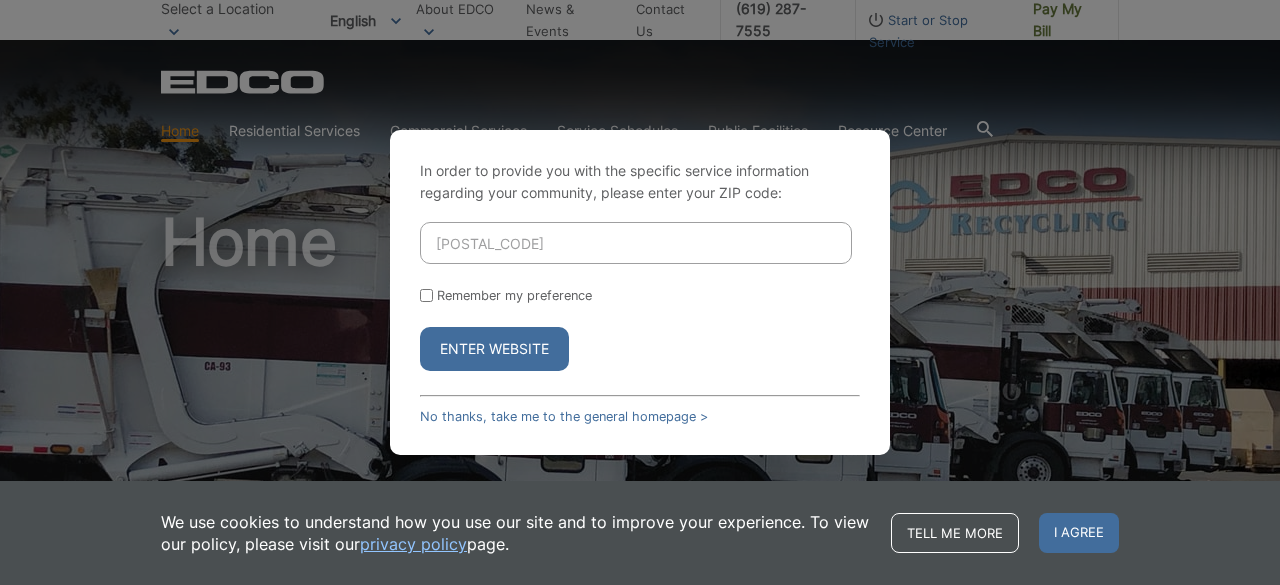 type on "[POSTAL_CODE]" 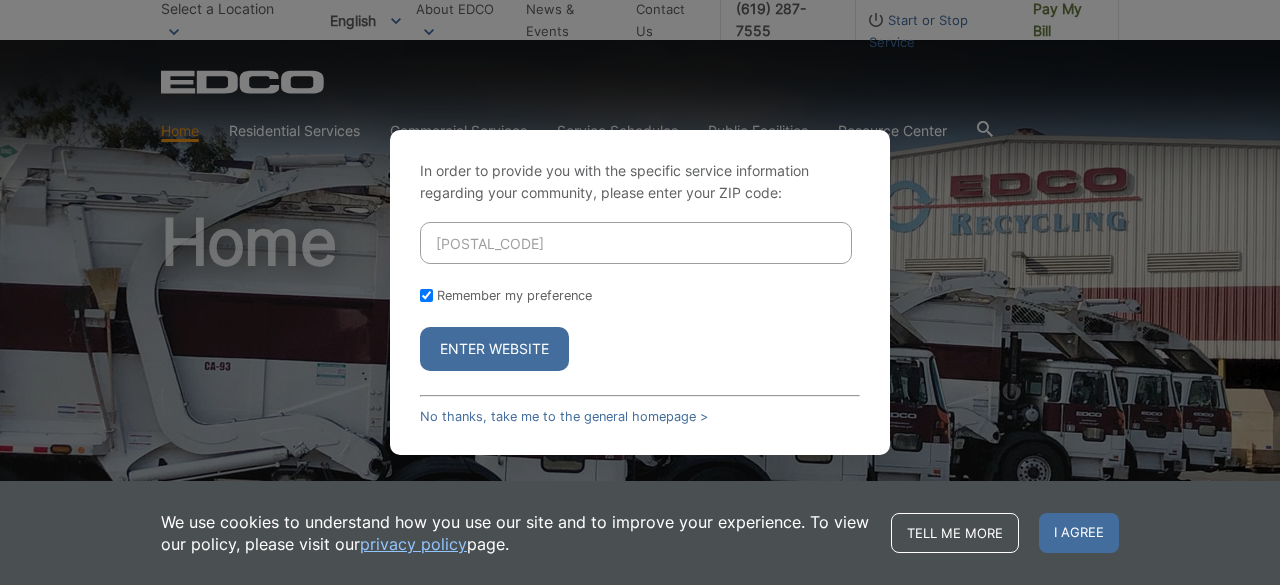 checkbox on "true" 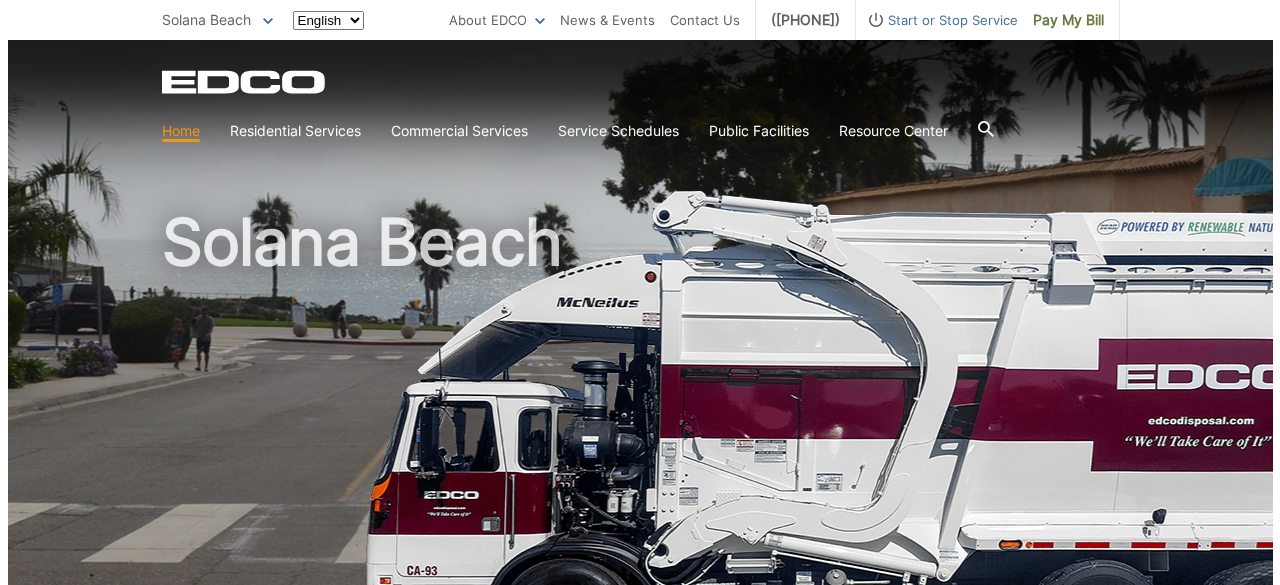scroll, scrollTop: 0, scrollLeft: 0, axis: both 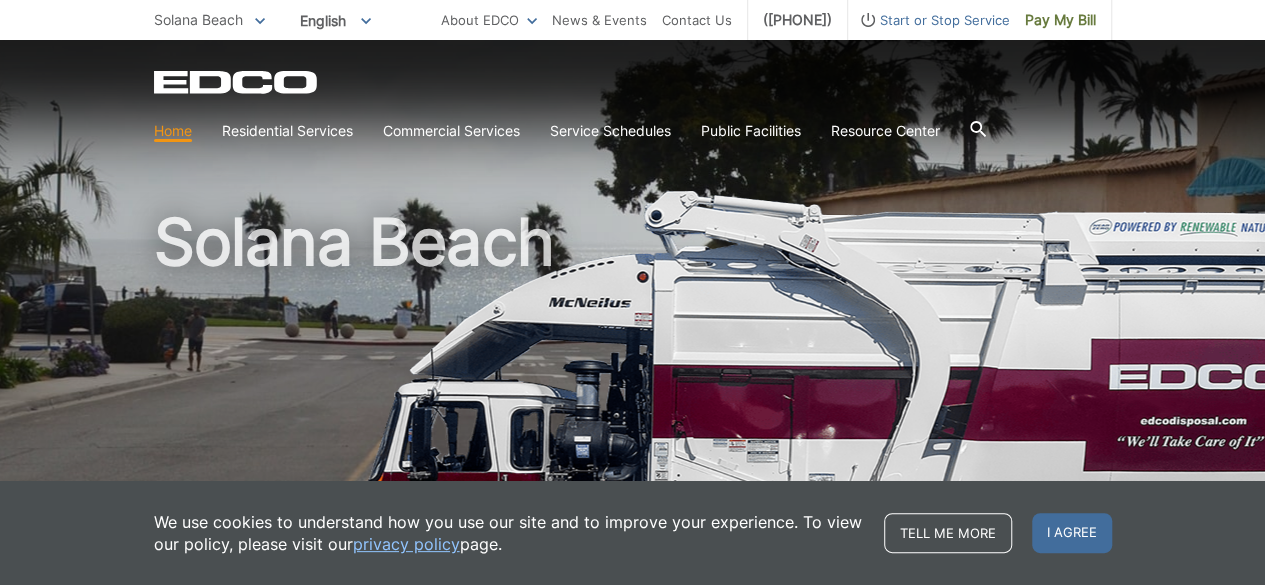 click on "Start or Stop Service" at bounding box center [929, 20] 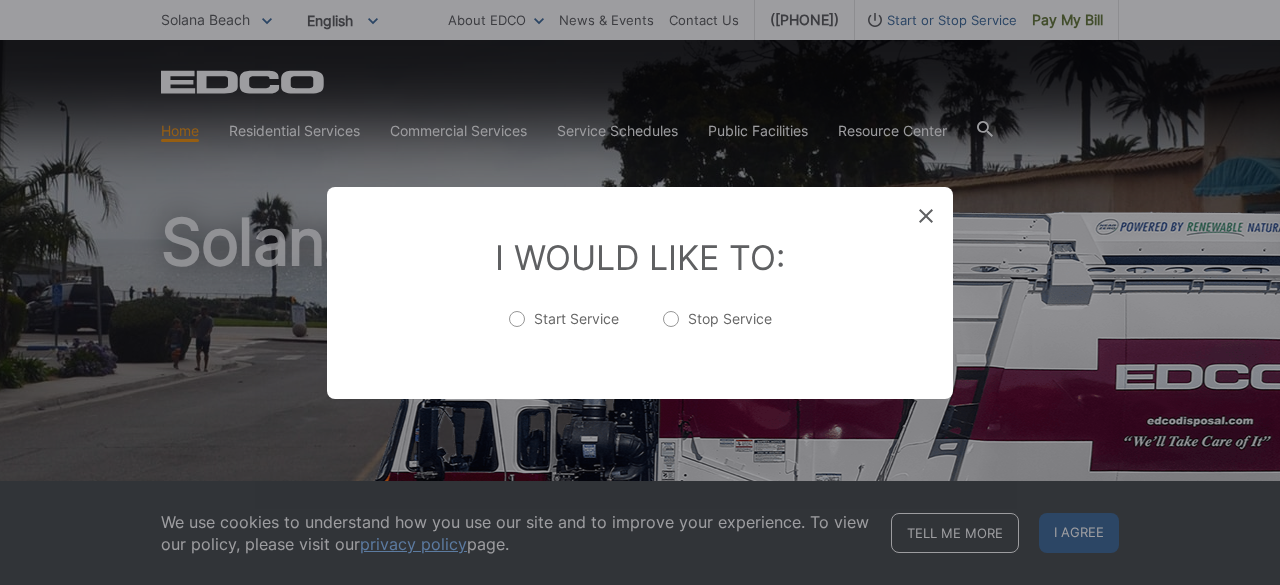 click on "Stop Service" at bounding box center [717, 329] 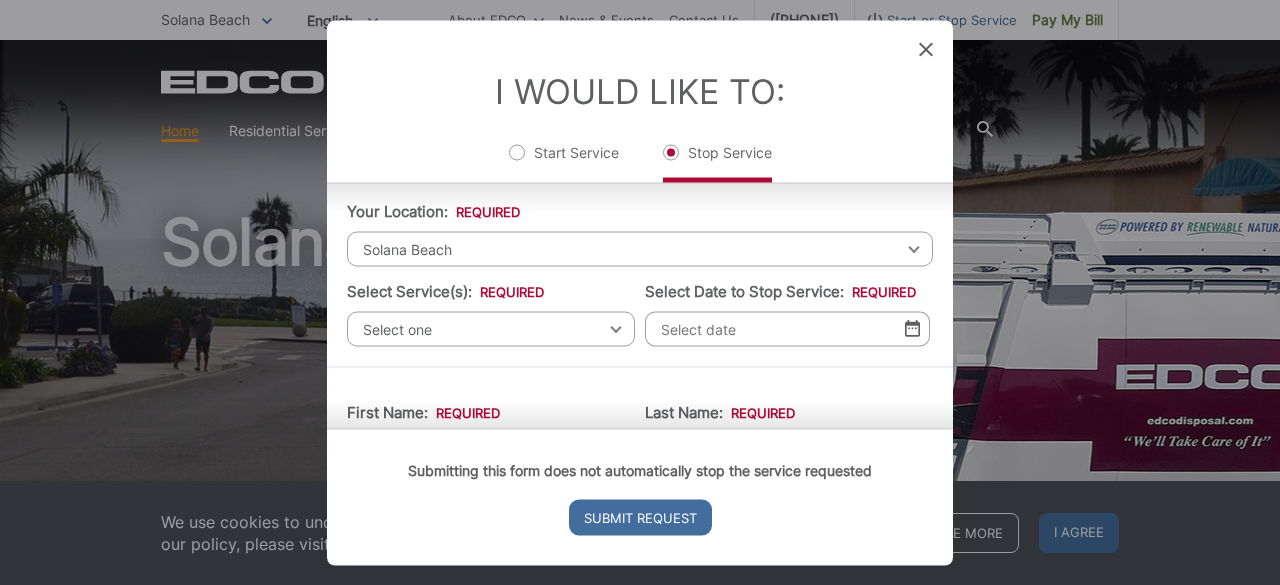 scroll, scrollTop: 49, scrollLeft: 0, axis: vertical 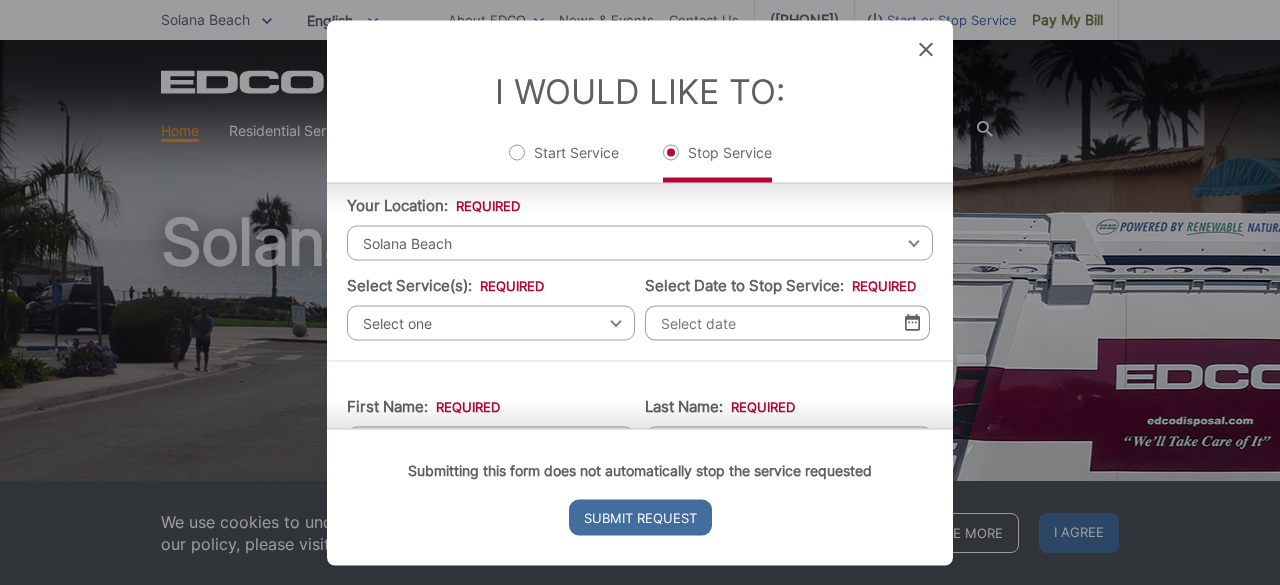 click on "Select one" at bounding box center [491, 322] 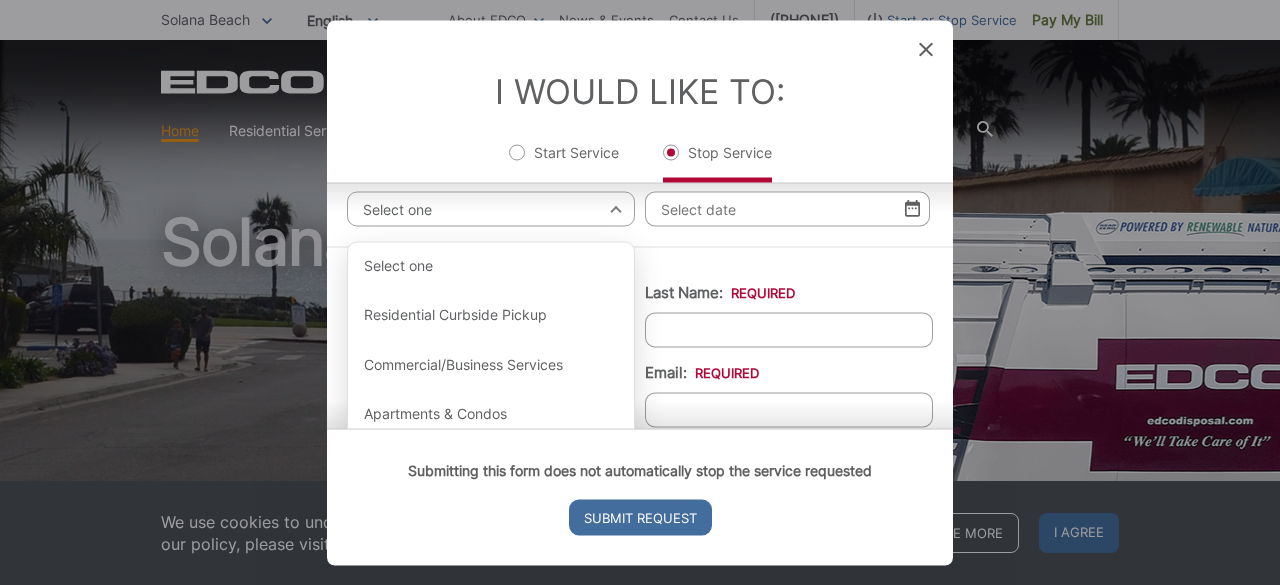 scroll, scrollTop: 192, scrollLeft: 0, axis: vertical 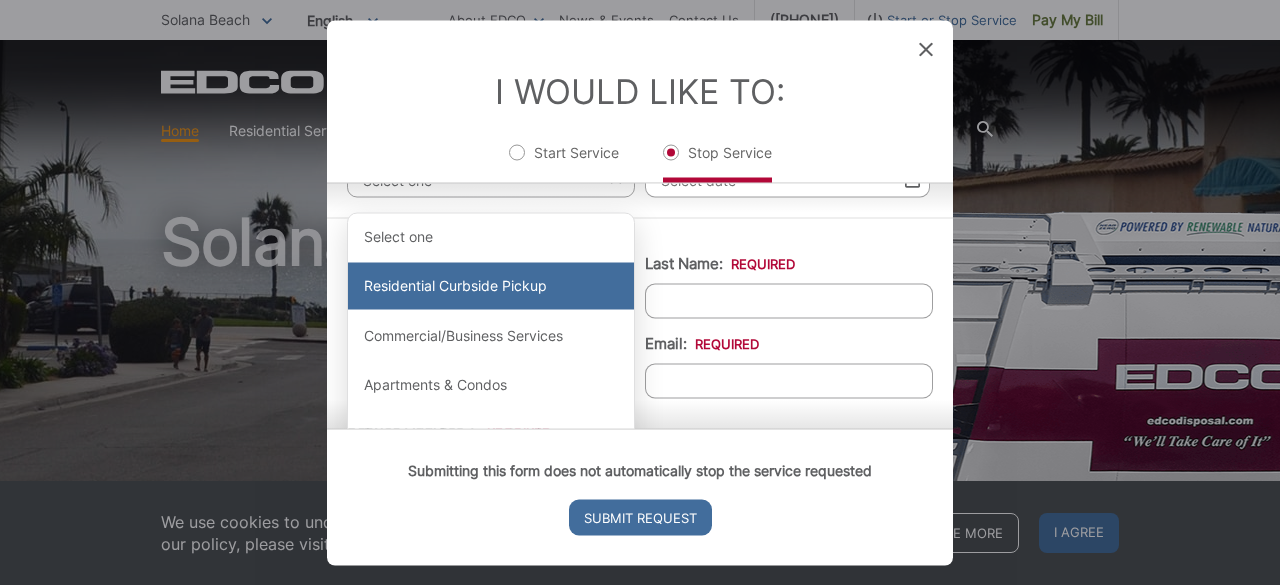 click on "Residential Curbside Pickup" at bounding box center (491, 286) 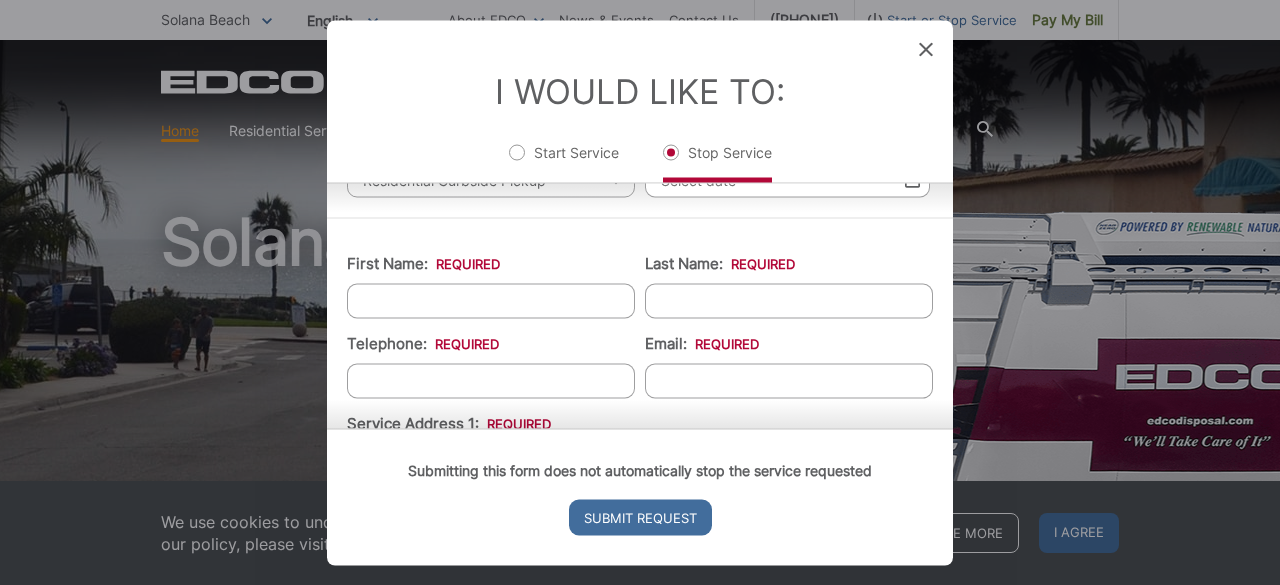 scroll, scrollTop: 112, scrollLeft: 0, axis: vertical 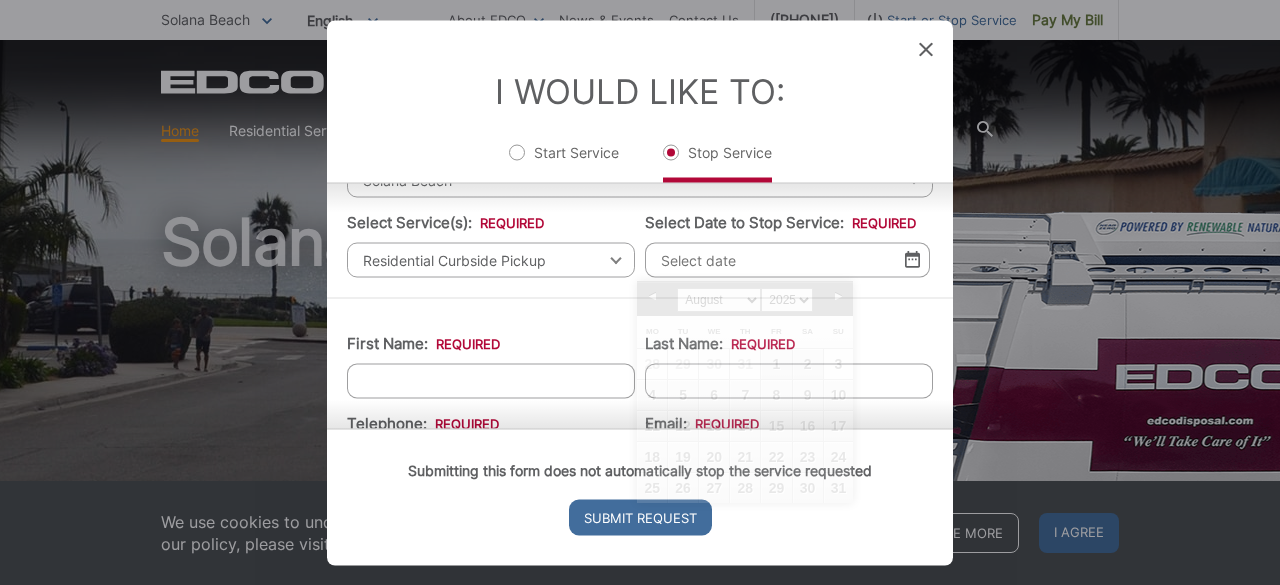 click on "Select Date to Stop Service: *" at bounding box center [787, 259] 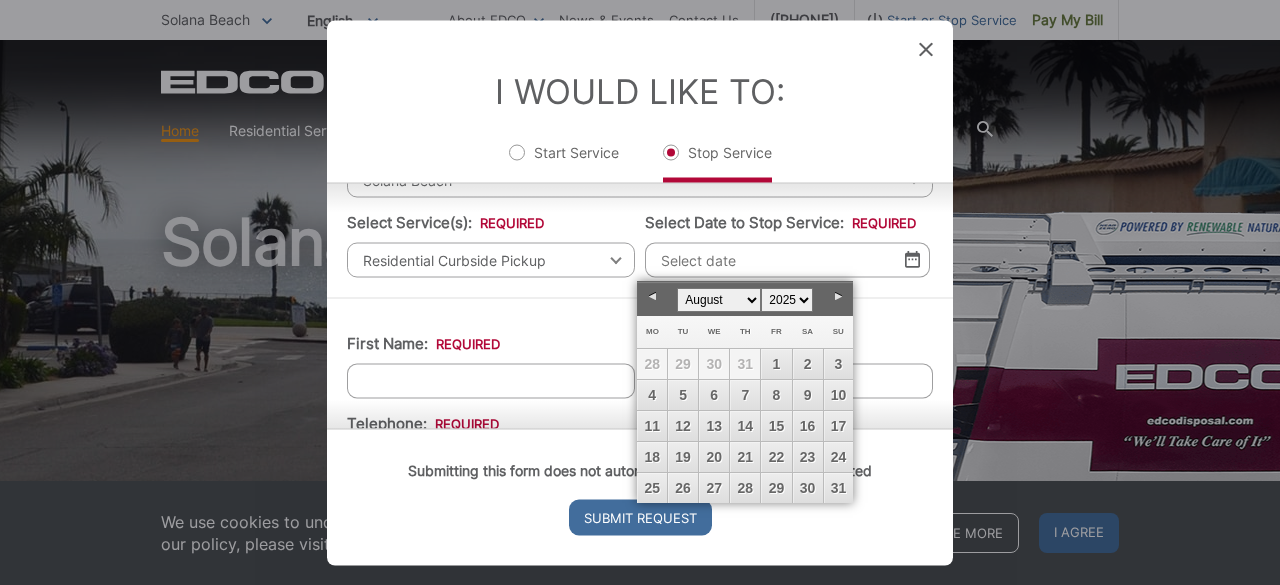 click on "Next" at bounding box center [838, 297] 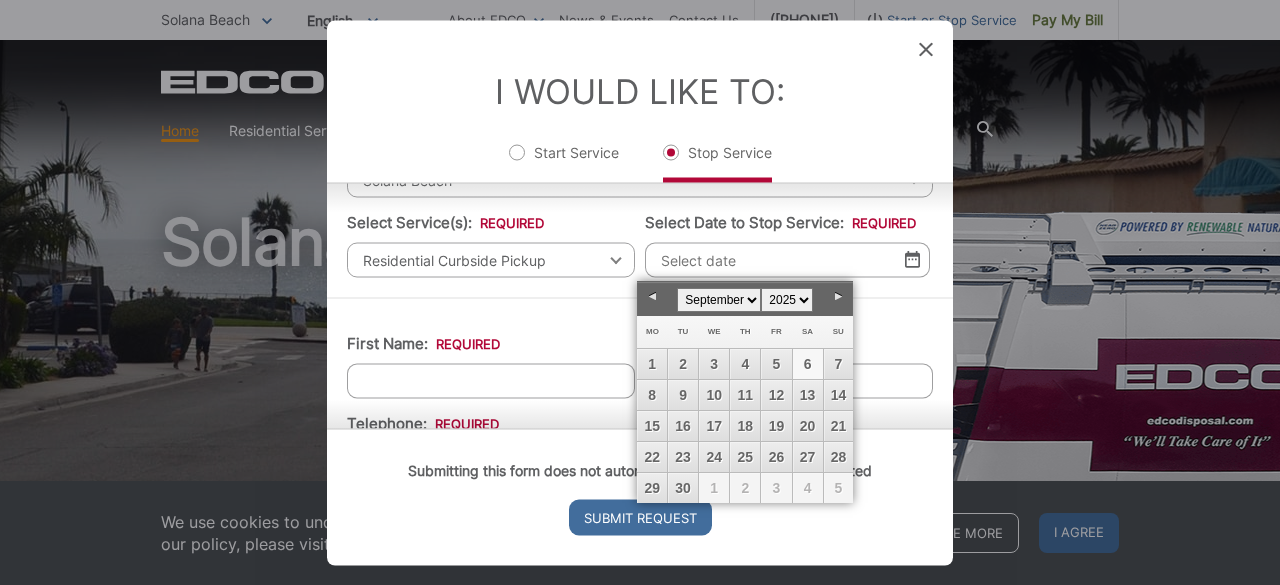 click on "6" at bounding box center [808, 364] 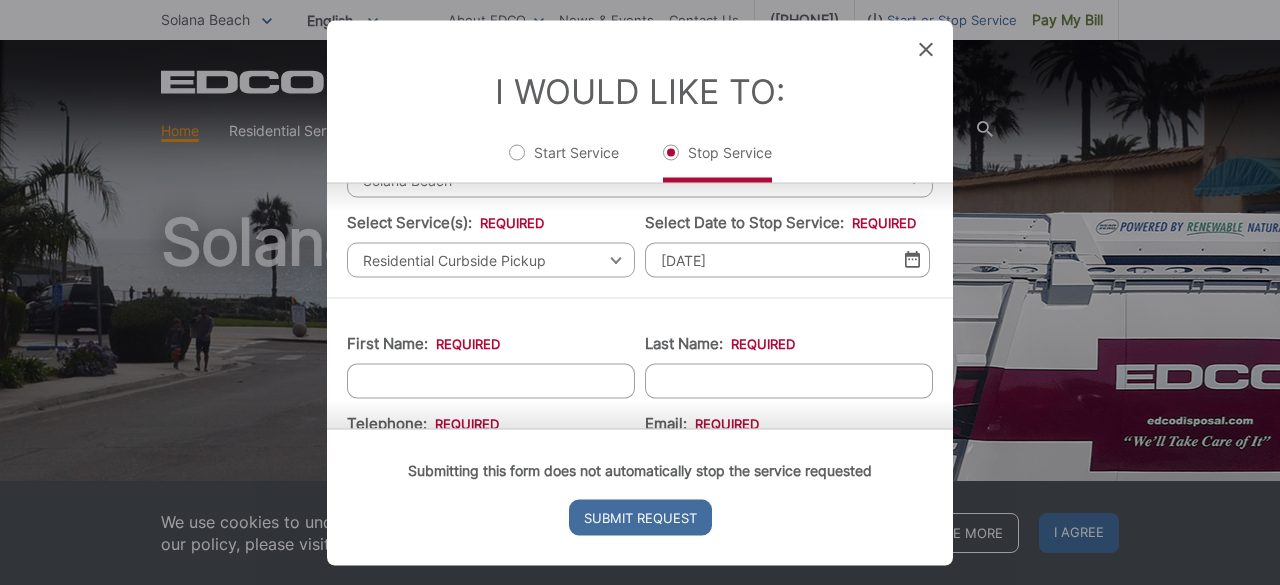 click on "First Name: *" at bounding box center (491, 380) 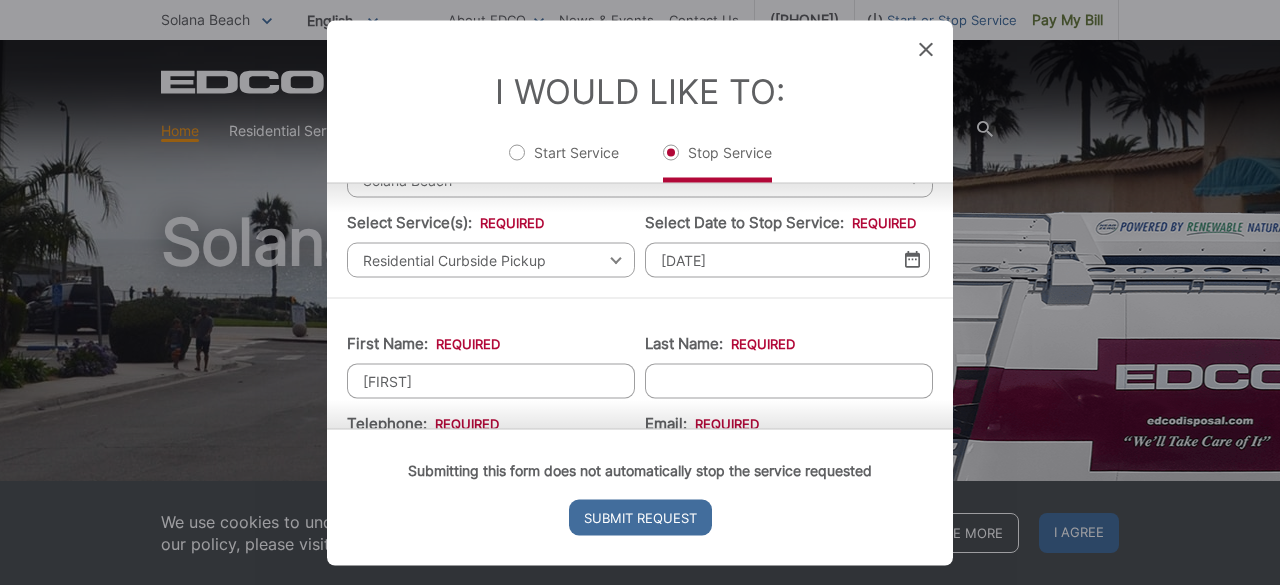 type on "Meryl" 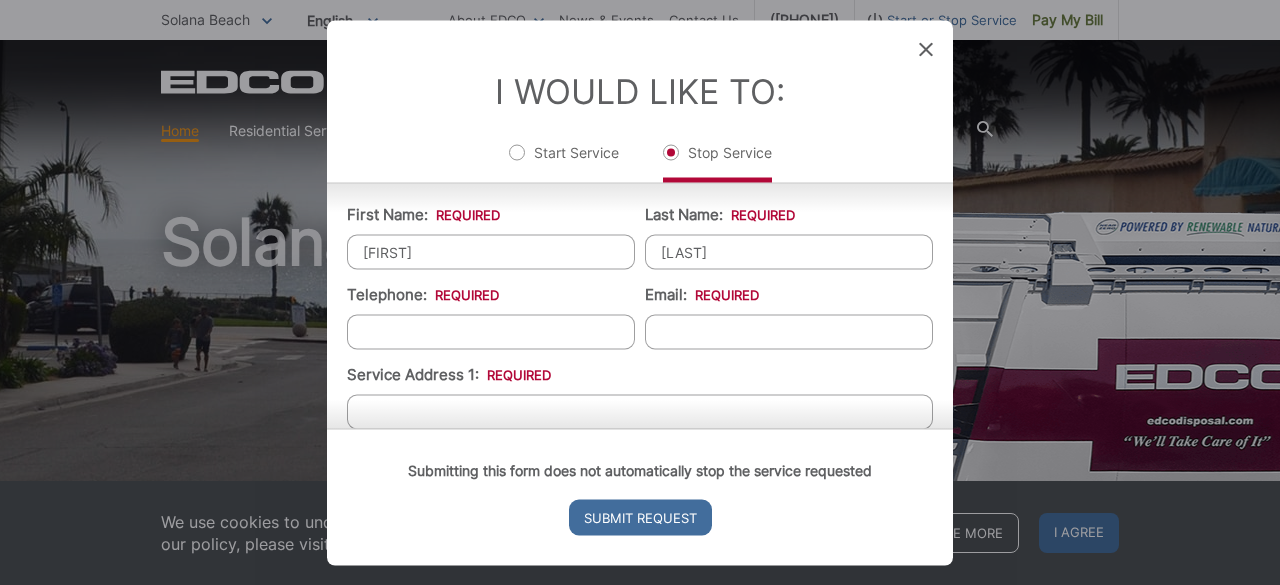 scroll, scrollTop: 243, scrollLeft: 0, axis: vertical 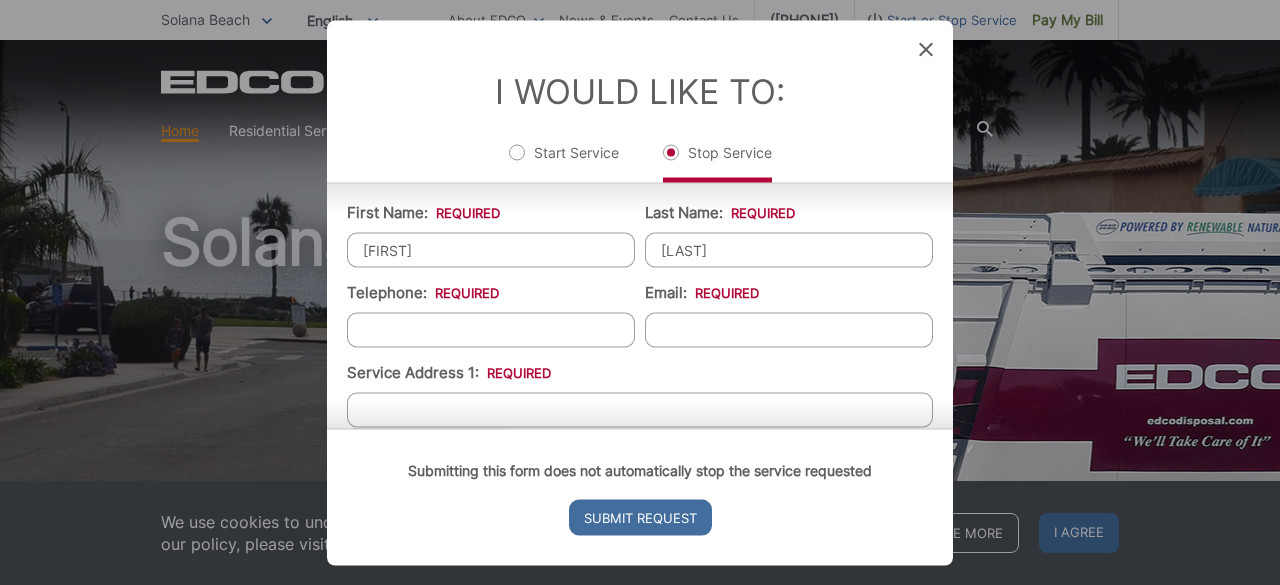 type on "McCurry" 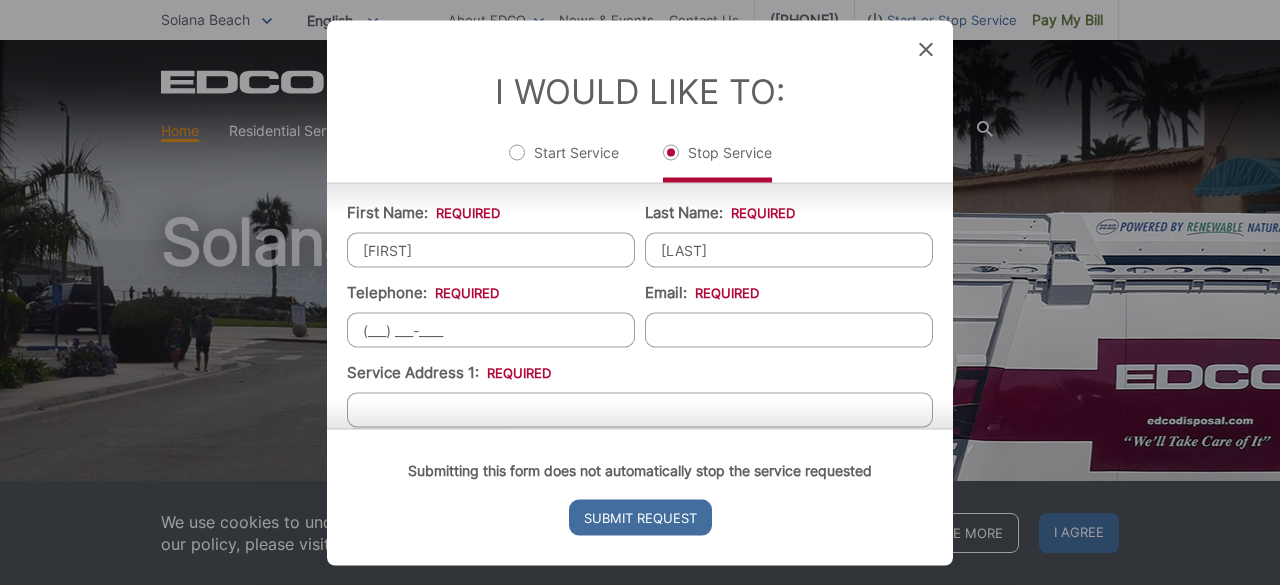 click on "(___) ___-____" at bounding box center [491, 329] 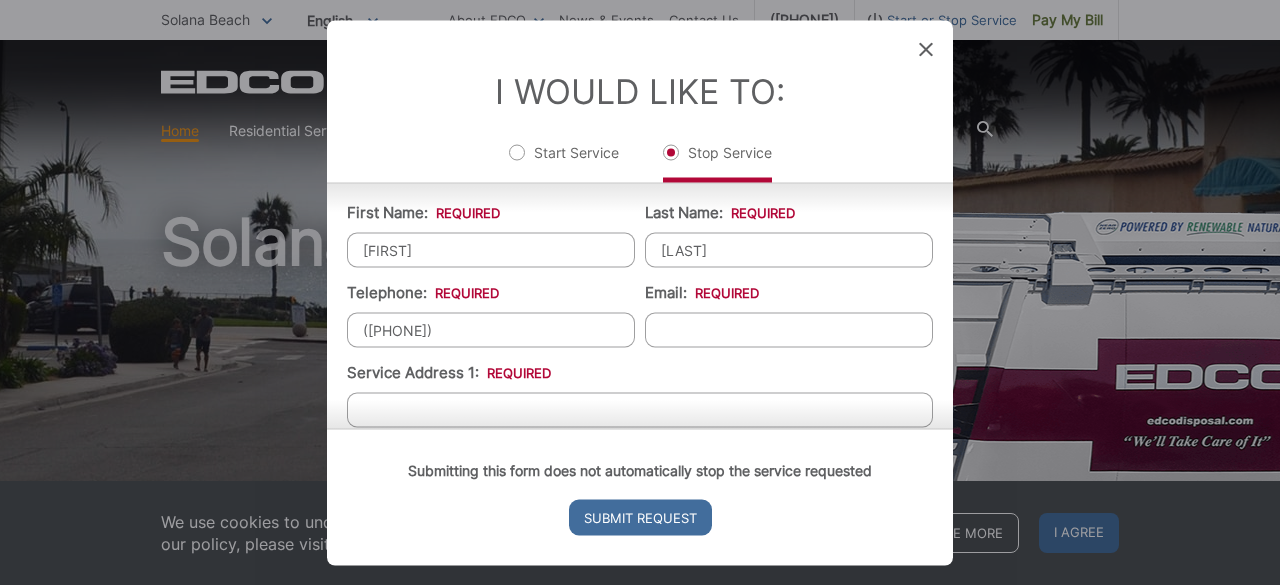 type on "(404) 433-4400" 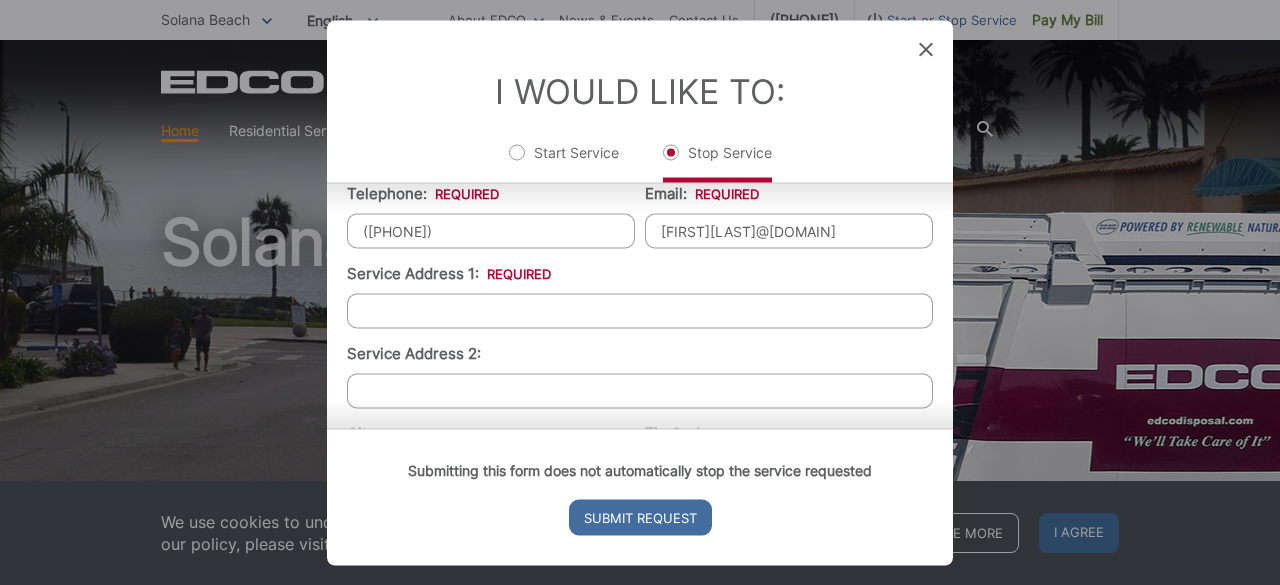 scroll, scrollTop: 344, scrollLeft: 0, axis: vertical 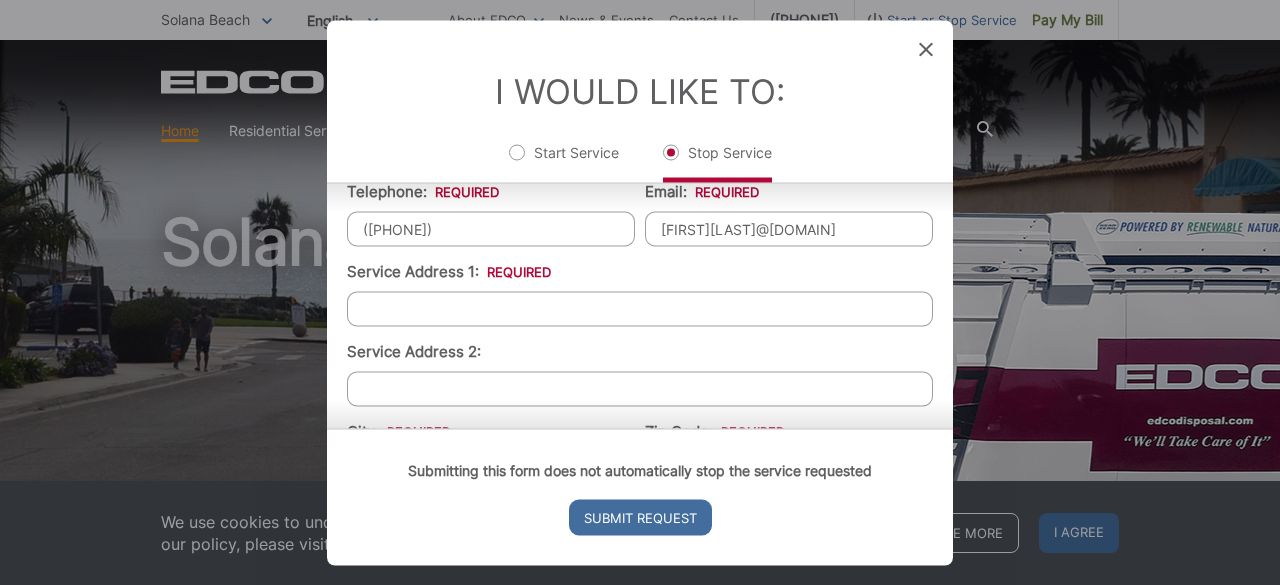 type on "merylmccurry@gmail.com" 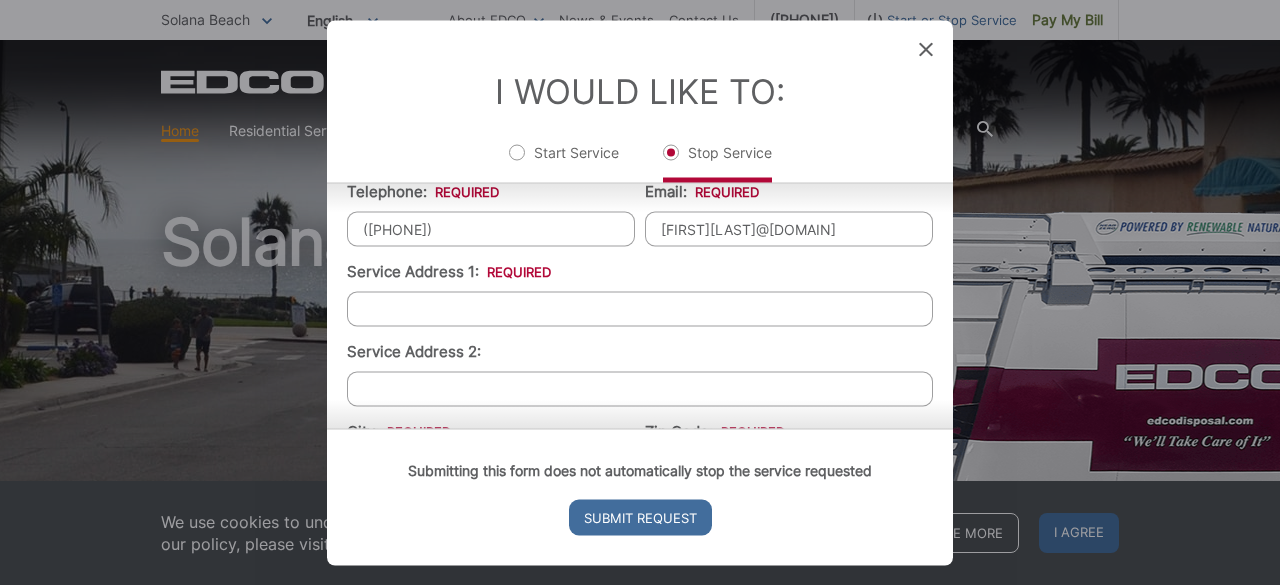 type on "856 Valley Ave" 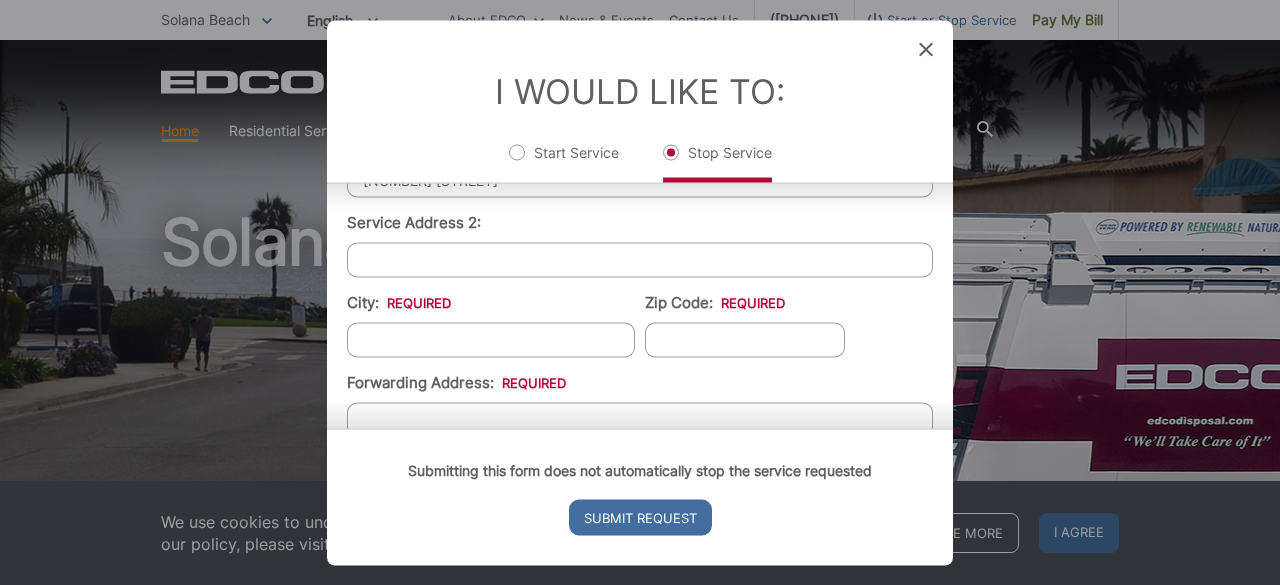 scroll, scrollTop: 476, scrollLeft: 0, axis: vertical 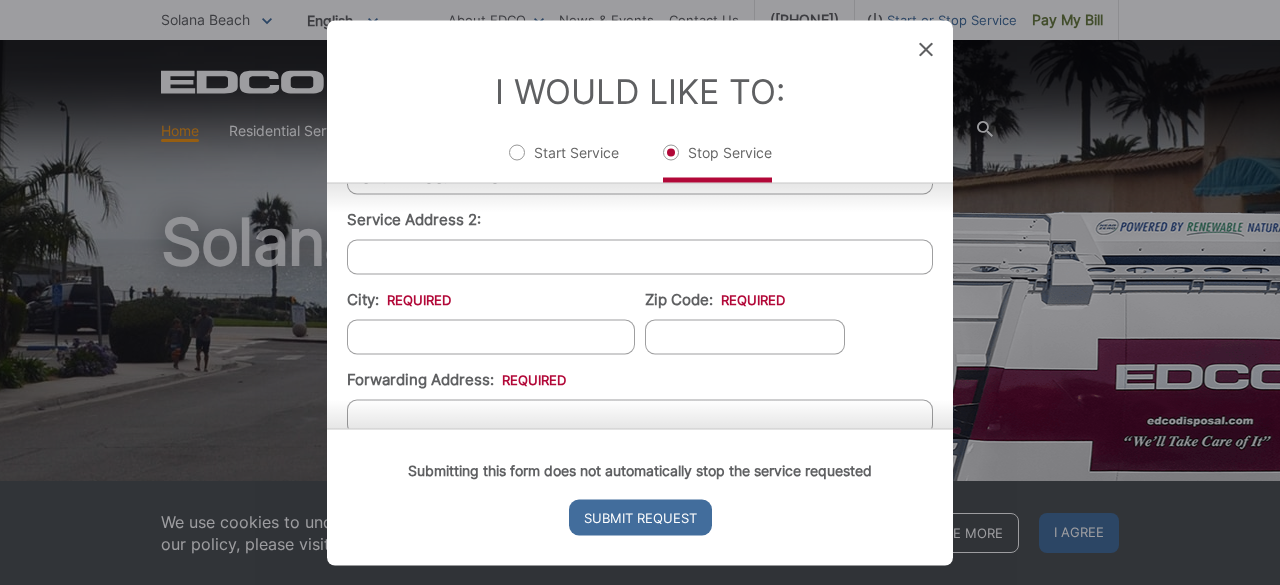 click on "First Name: * Meryl Last Name: * McCurry Telephone: * (404) 433-4400 Email: *
merylmccurry@gmail.com
Service Address 1: * 856 Valley Ave Service Address 2: City: * Zip Code: * Billing Address: * Forwarding Address: * City: * Zip Code: * State: * Comments:" at bounding box center [640, 349] 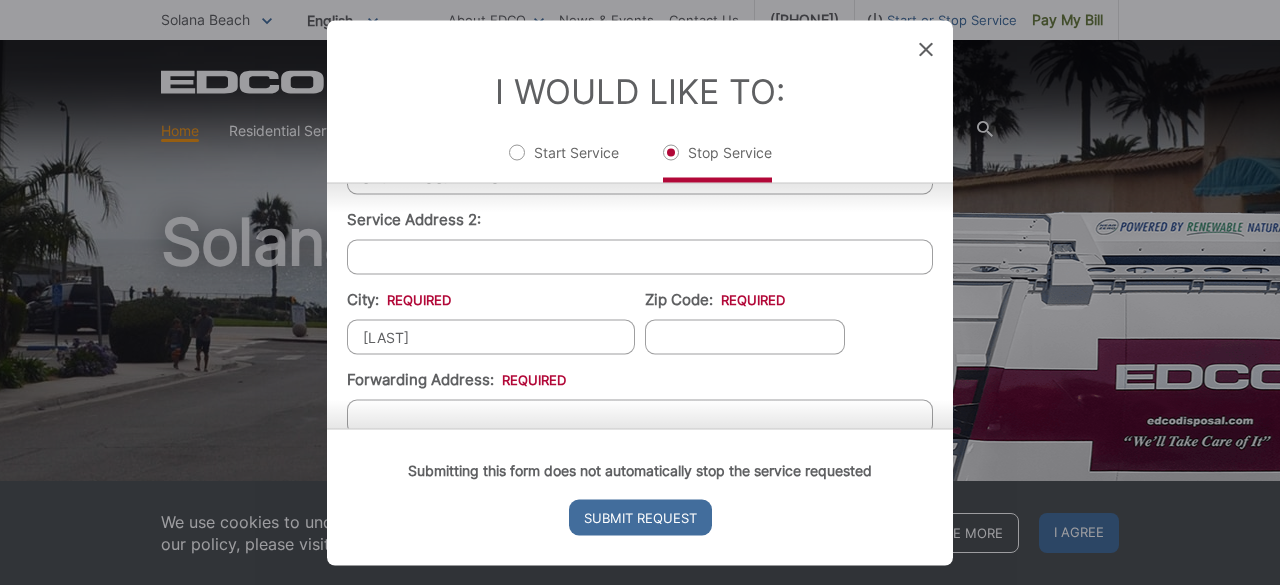 type on "Solana Beach" 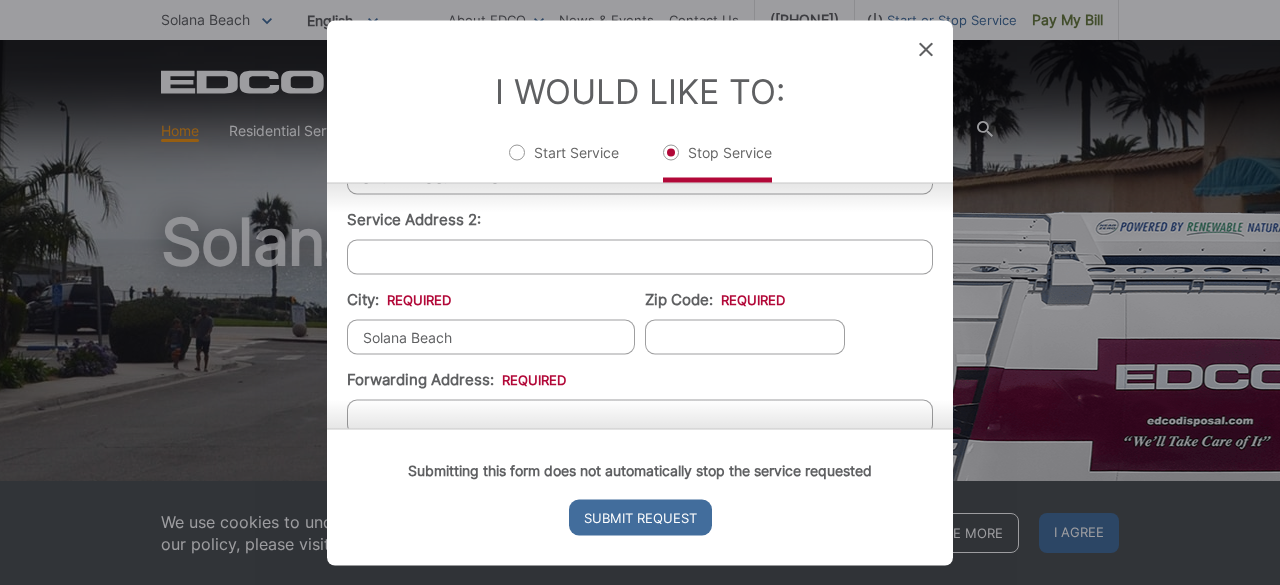 type on "[POSTAL_CODE]" 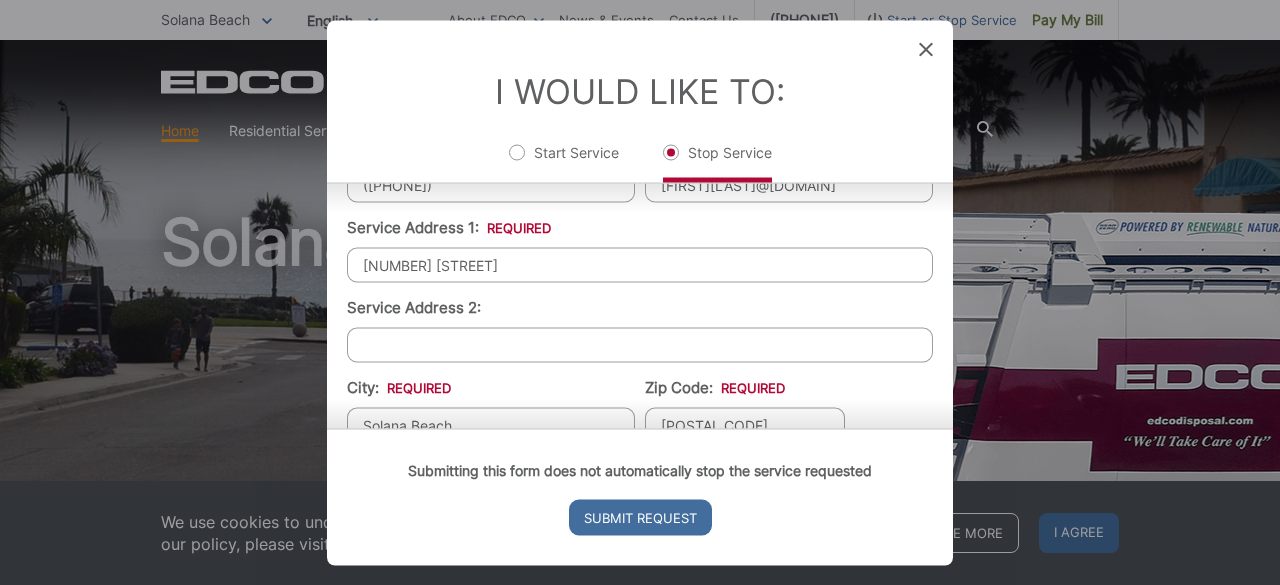 scroll, scrollTop: 378, scrollLeft: 0, axis: vertical 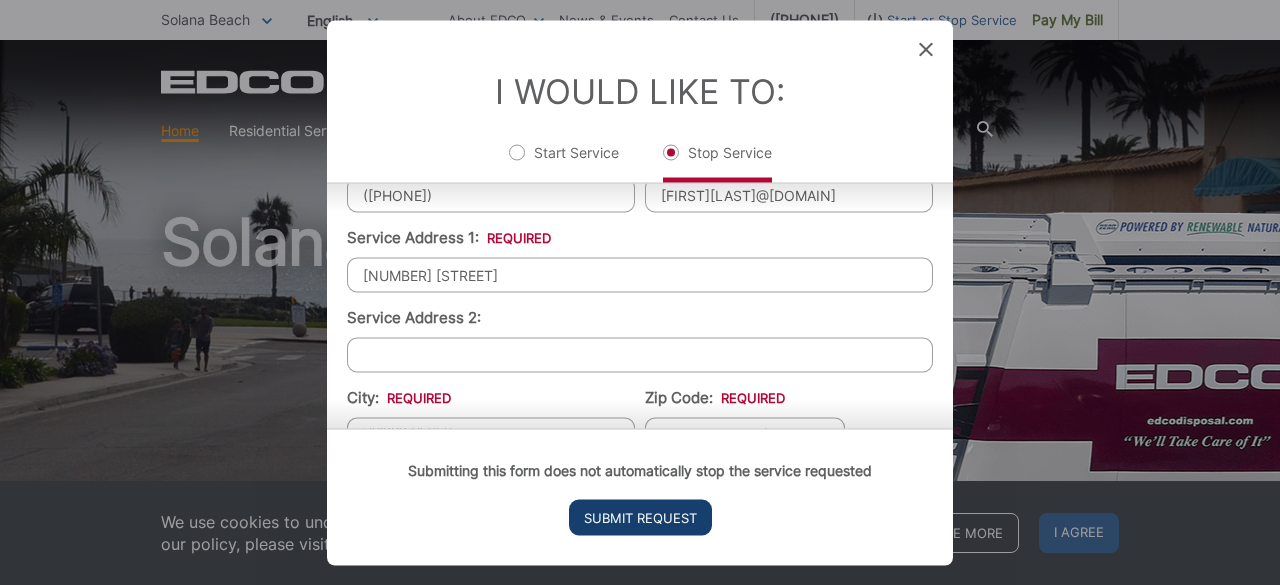 click on "Submit Request" at bounding box center (640, 517) 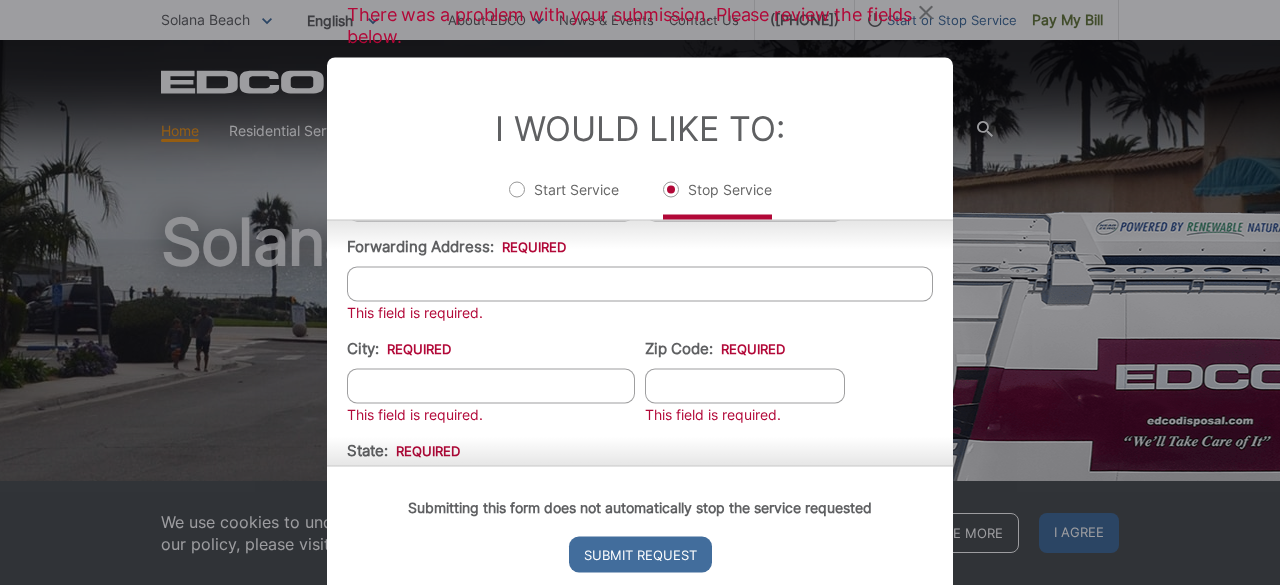 scroll, scrollTop: 645, scrollLeft: 0, axis: vertical 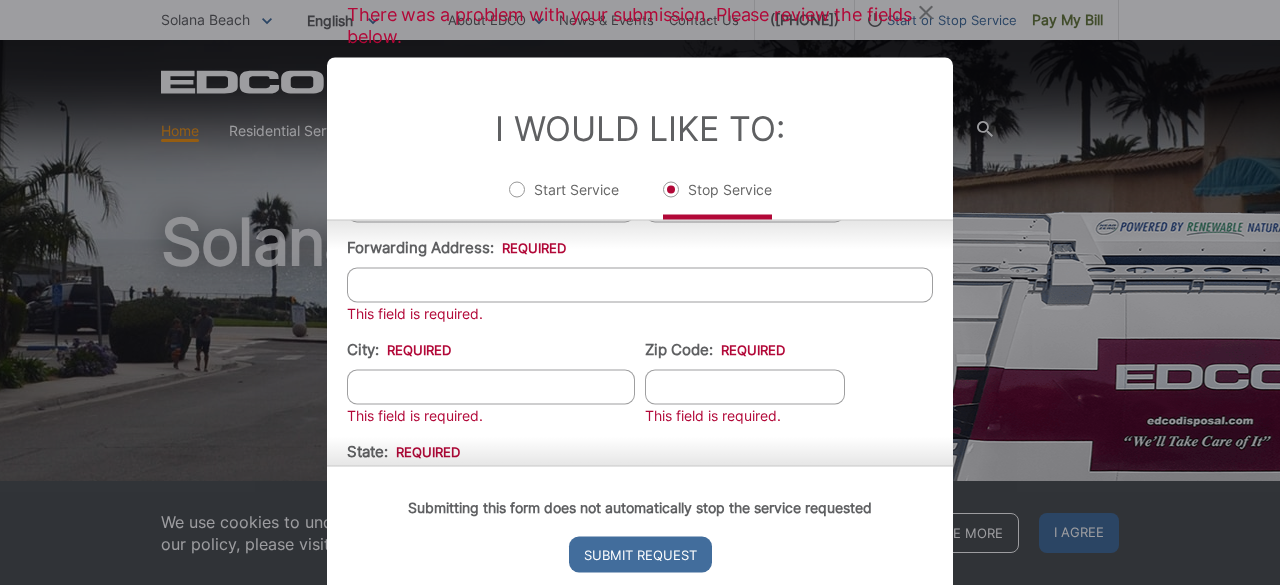 click on "Forwarding Address: *" at bounding box center [640, 284] 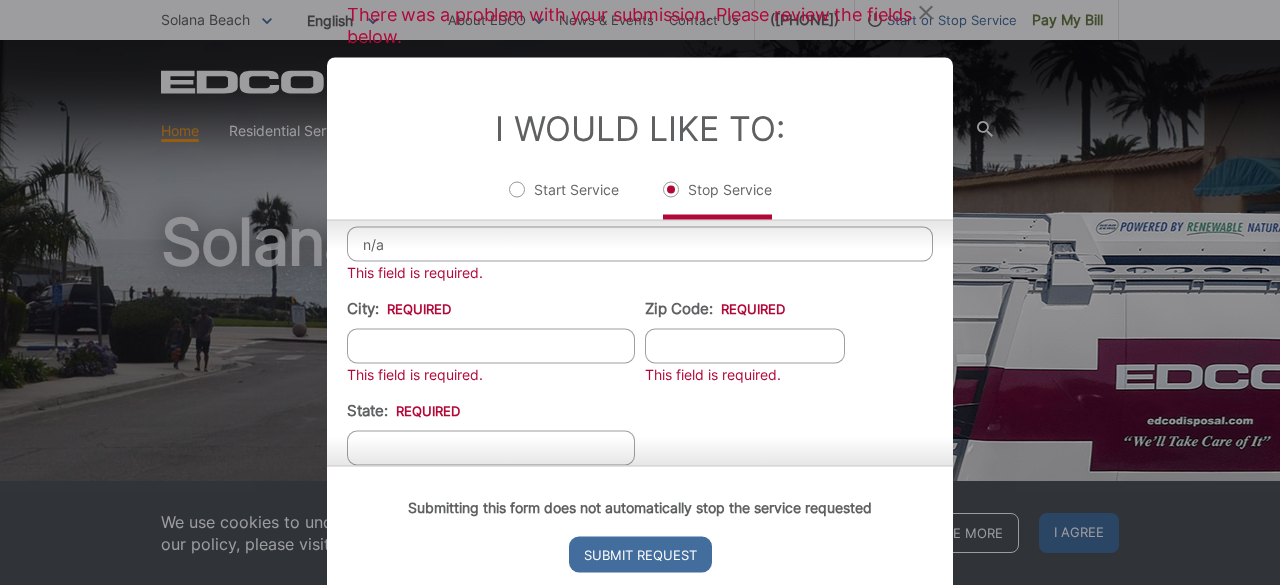 scroll, scrollTop: 687, scrollLeft: 0, axis: vertical 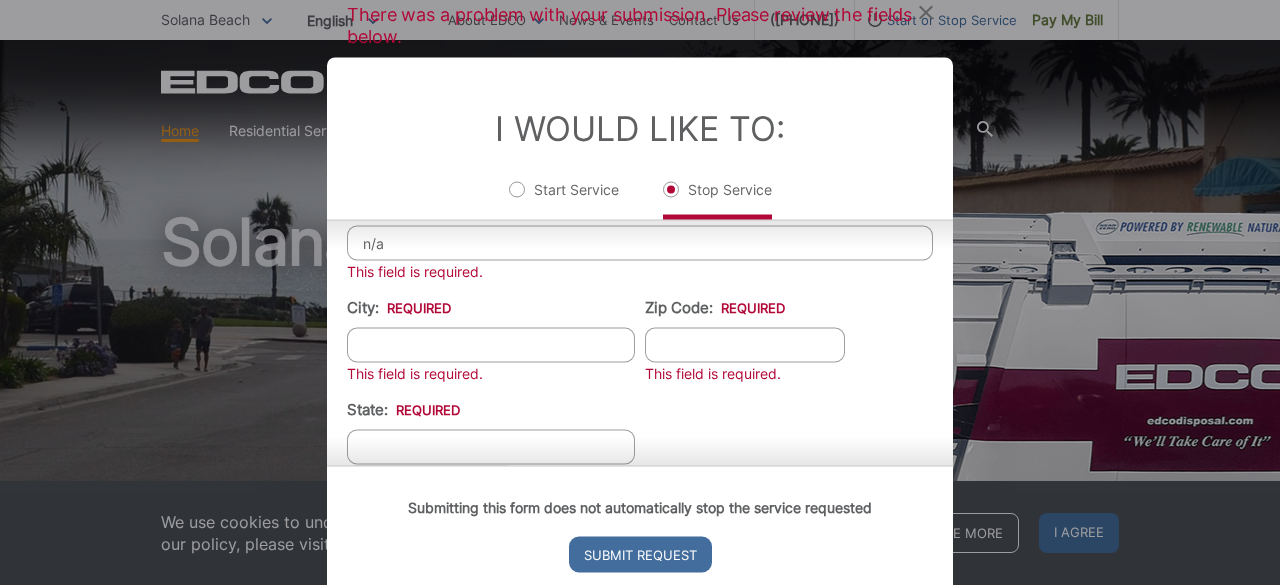 type on "n/a" 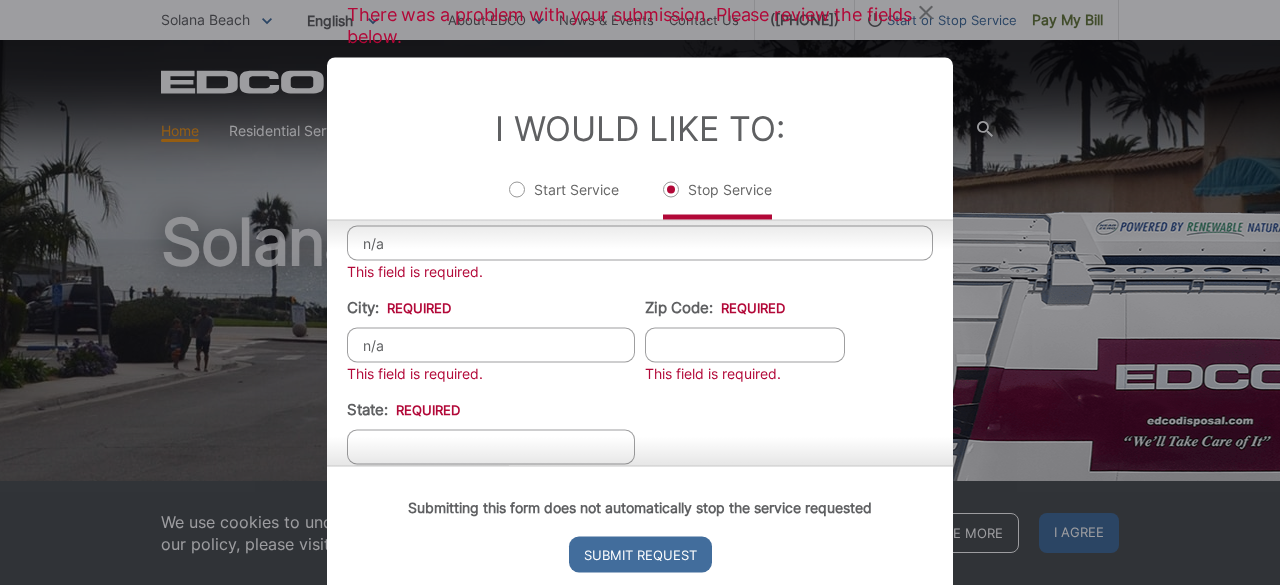 type on "n/a" 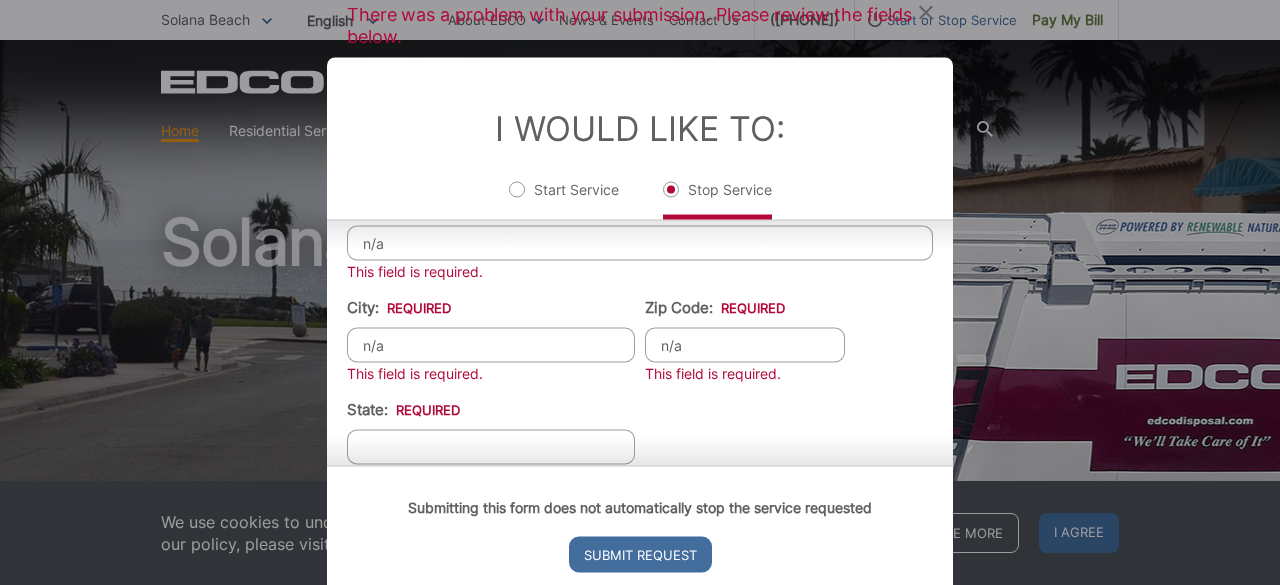scroll, scrollTop: 782, scrollLeft: 0, axis: vertical 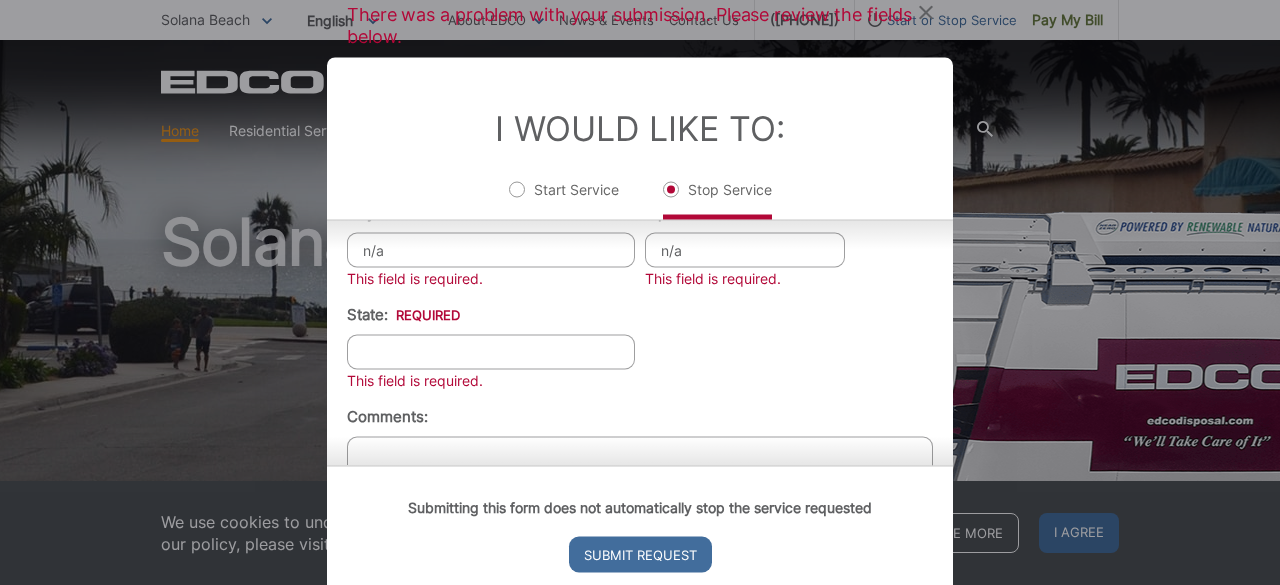 type on "n/a" 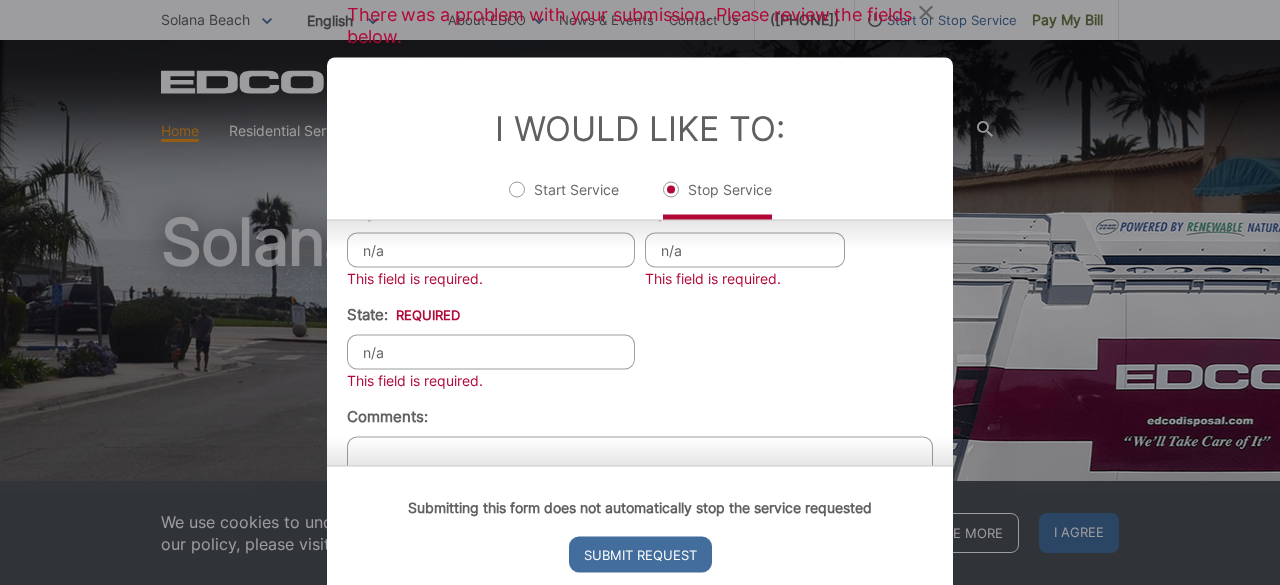 type on "n/a" 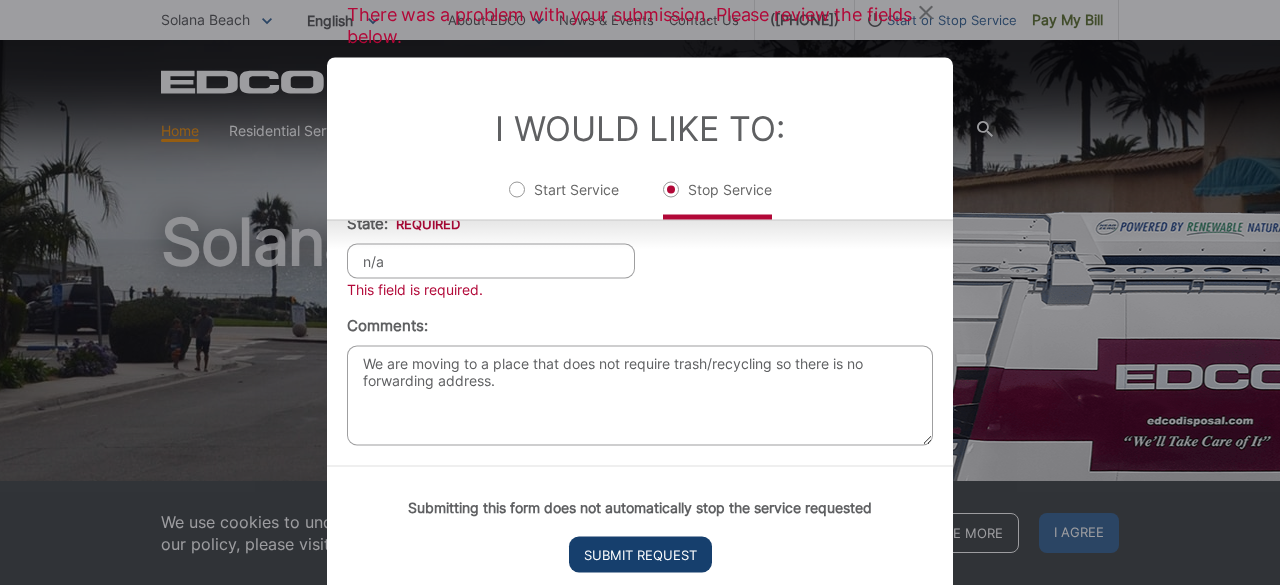 type on "We are moving to a place that does not require trash/recycling so there is no forwarding address." 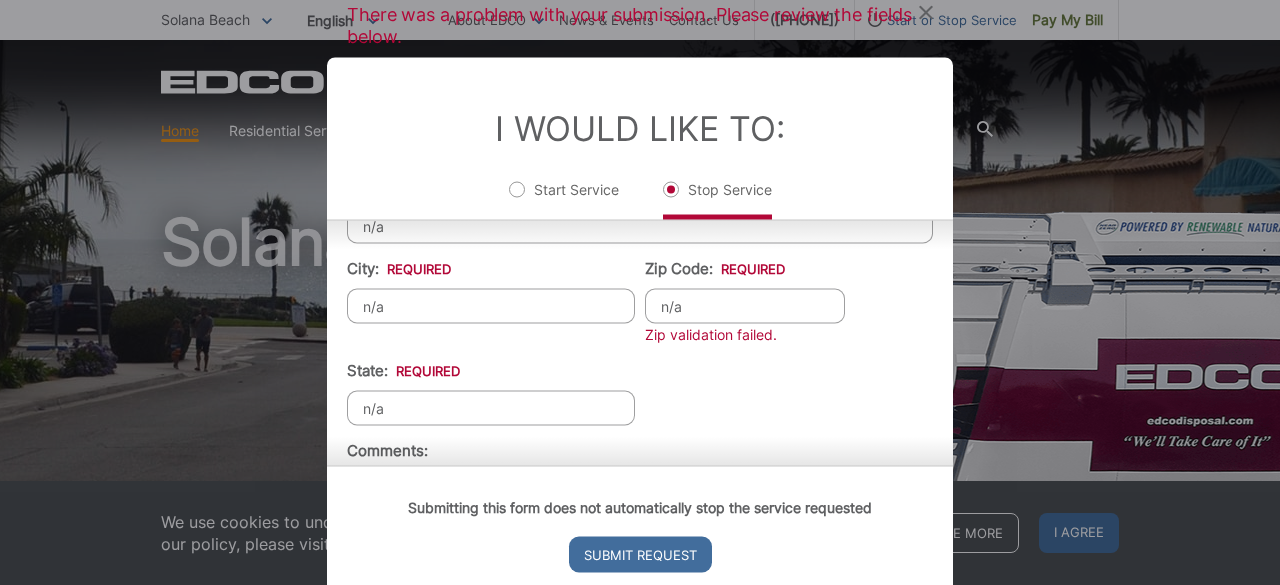 scroll, scrollTop: 705, scrollLeft: 0, axis: vertical 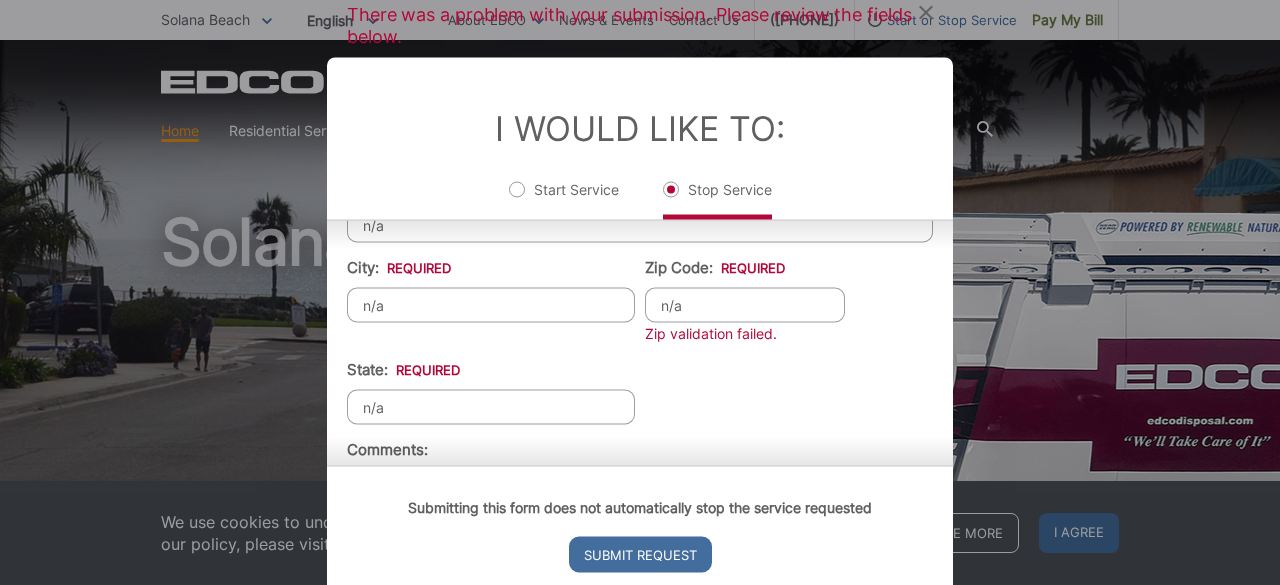 click on "n/a" at bounding box center [745, 304] 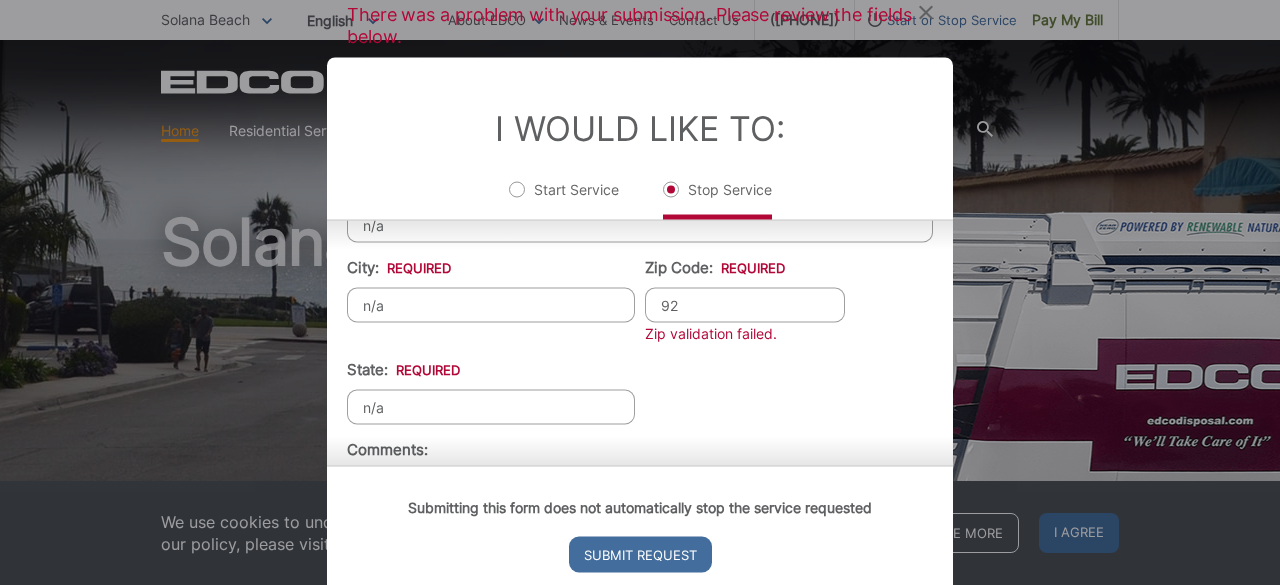 type on "[POSTAL_CODE]" 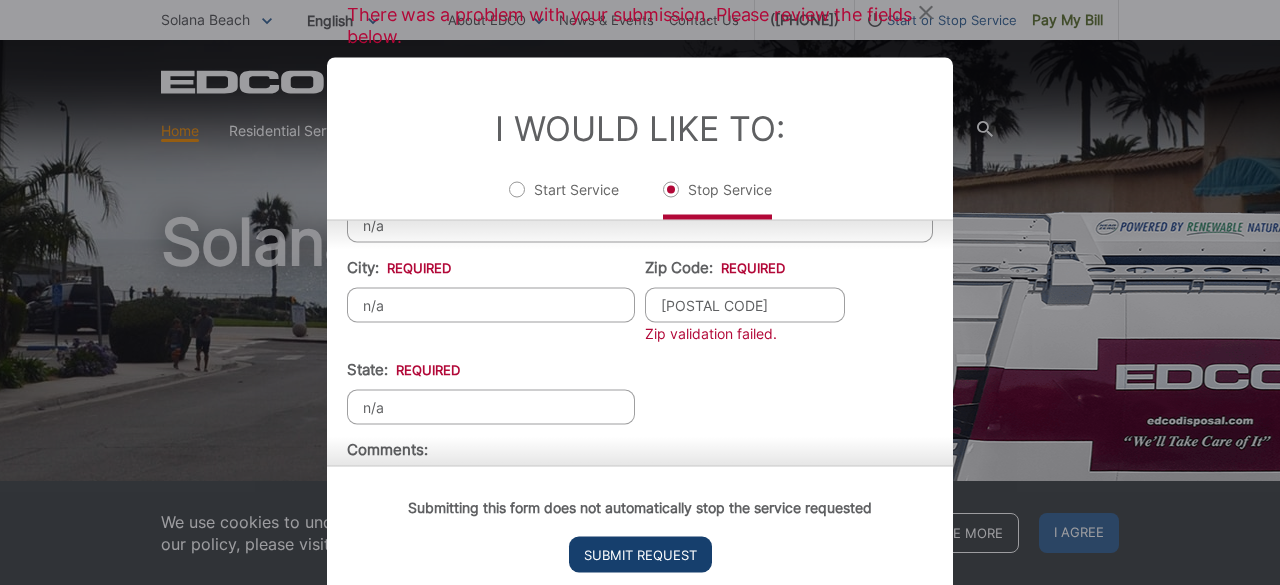 click on "Submit Request" at bounding box center (640, 554) 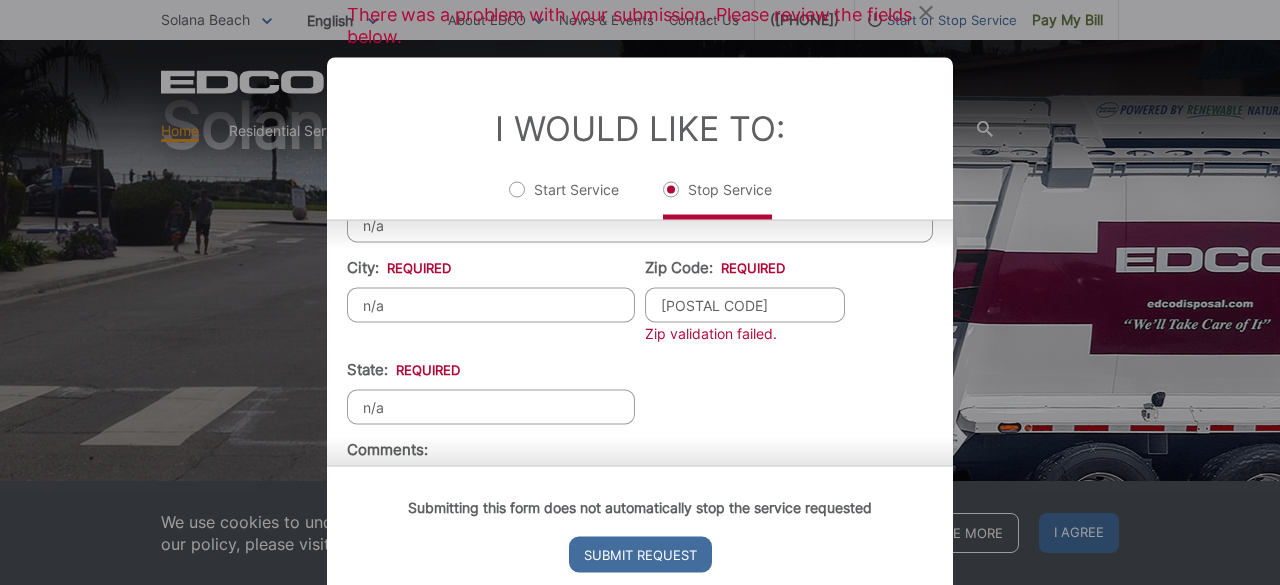 scroll, scrollTop: 20, scrollLeft: 8, axis: both 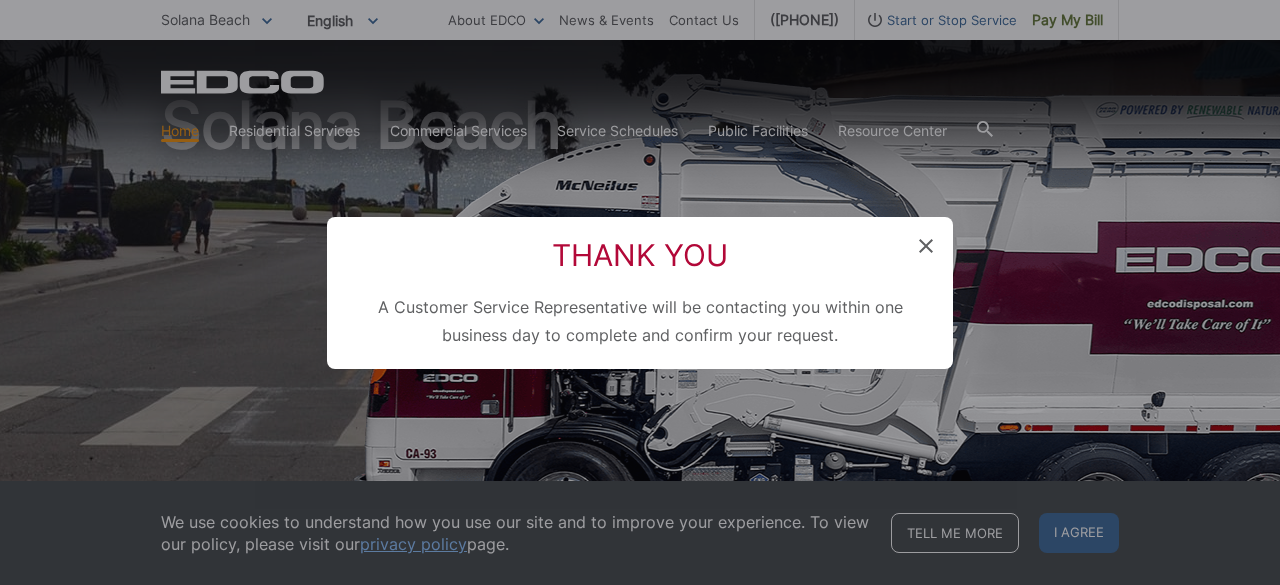 click at bounding box center (926, 247) 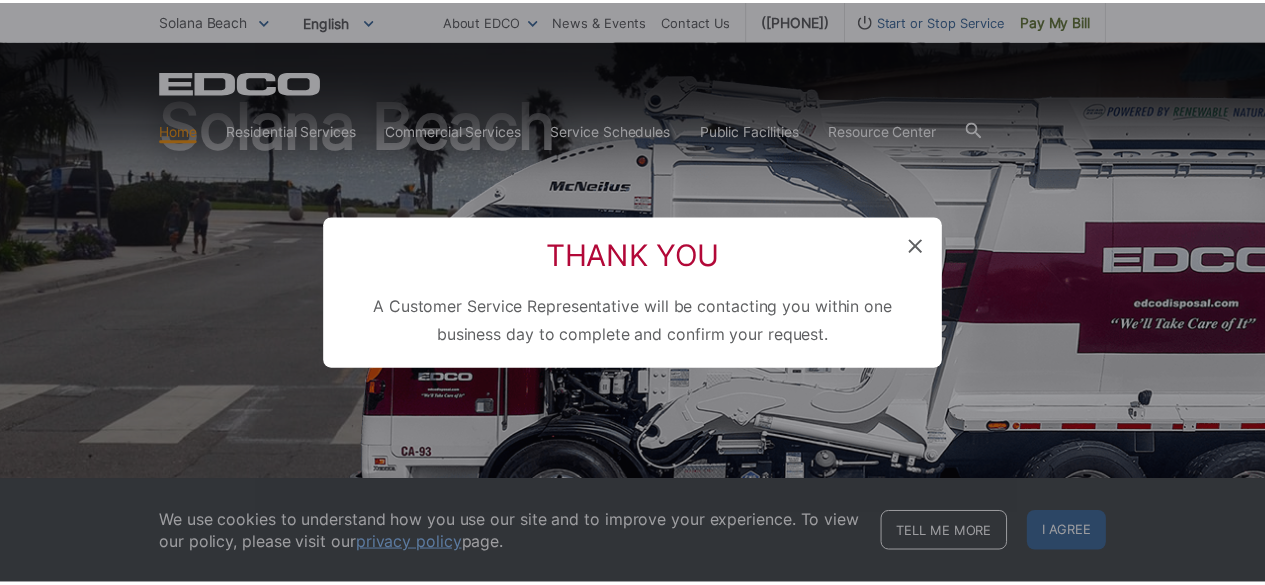 scroll, scrollTop: 0, scrollLeft: 0, axis: both 